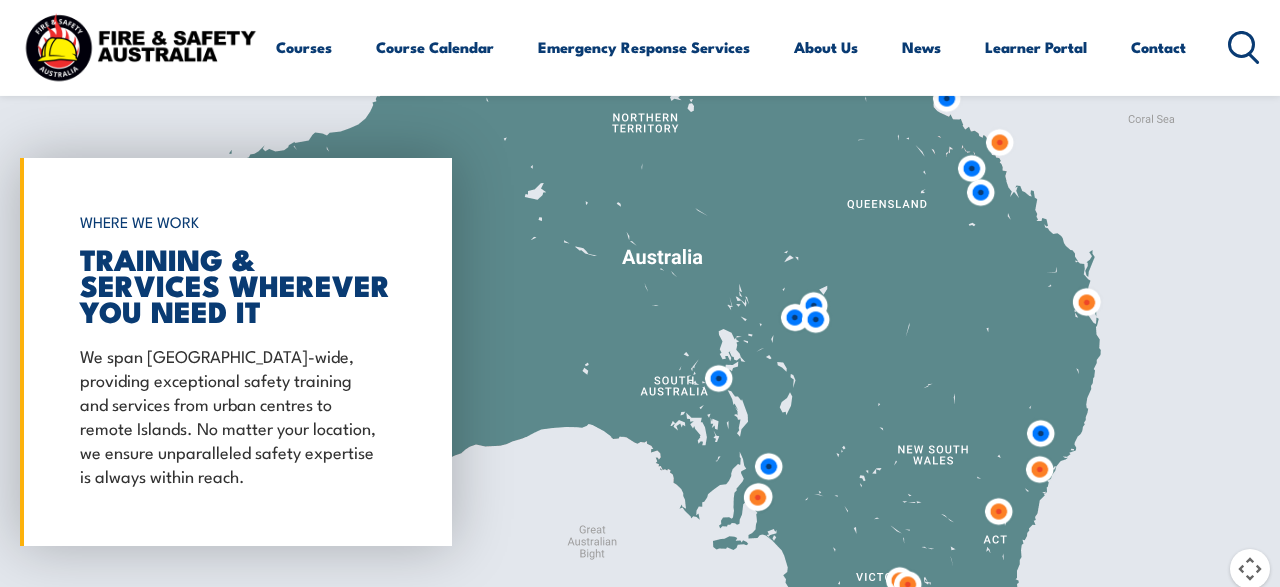 scroll, scrollTop: 1372, scrollLeft: 0, axis: vertical 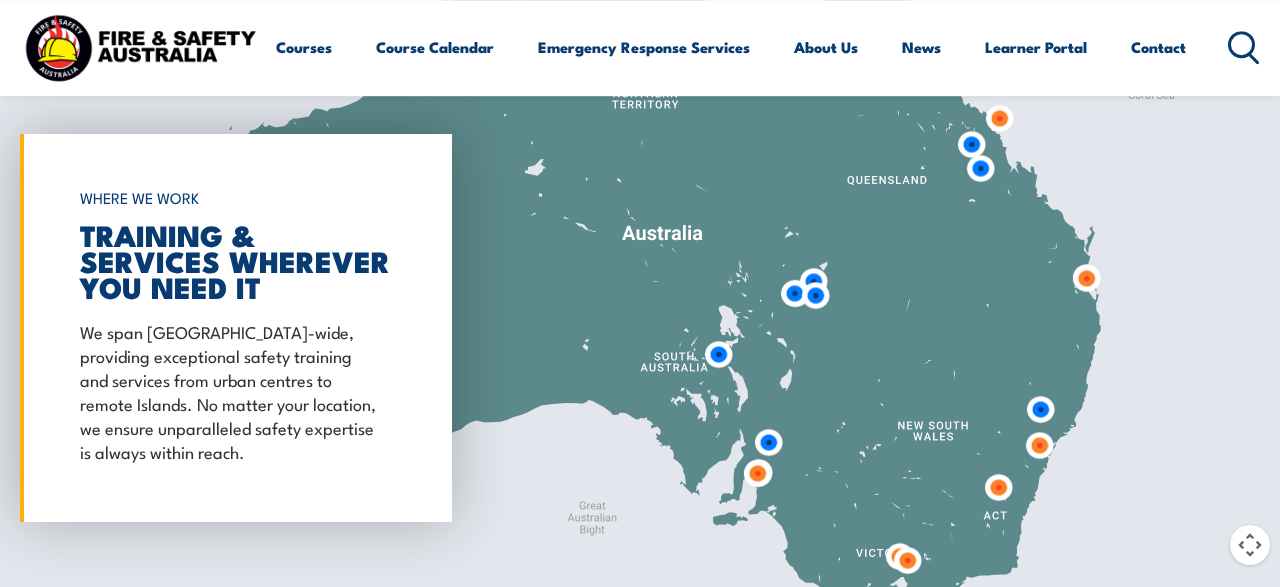 click at bounding box center (718, 354) 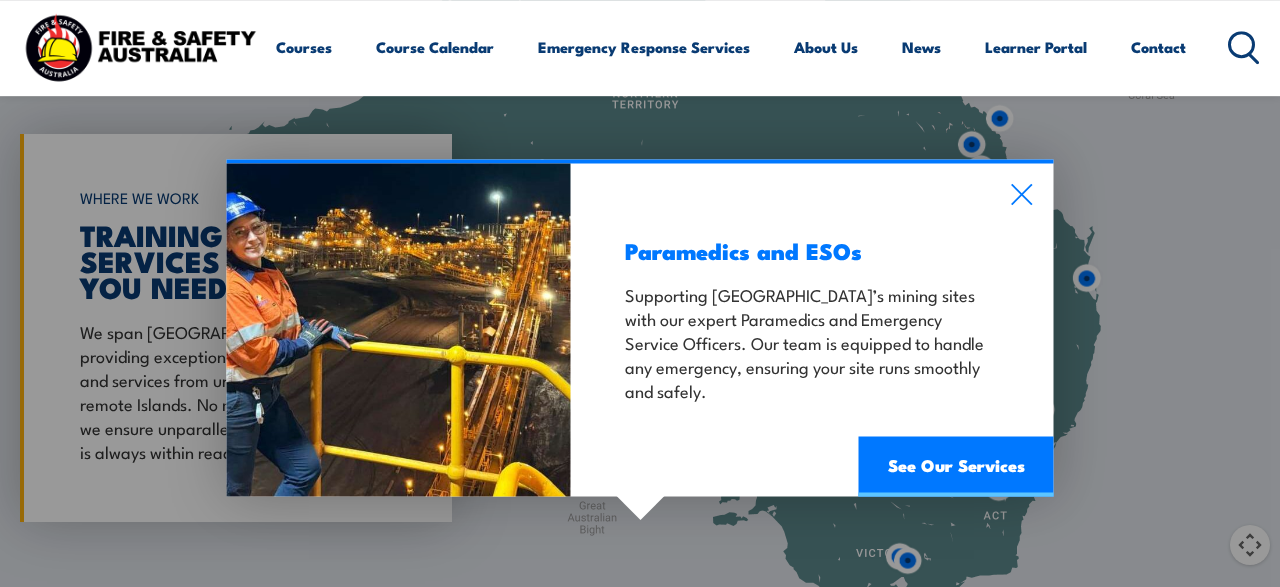 drag, startPoint x: 1027, startPoint y: 188, endPoint x: 1071, endPoint y: 255, distance: 80.1561 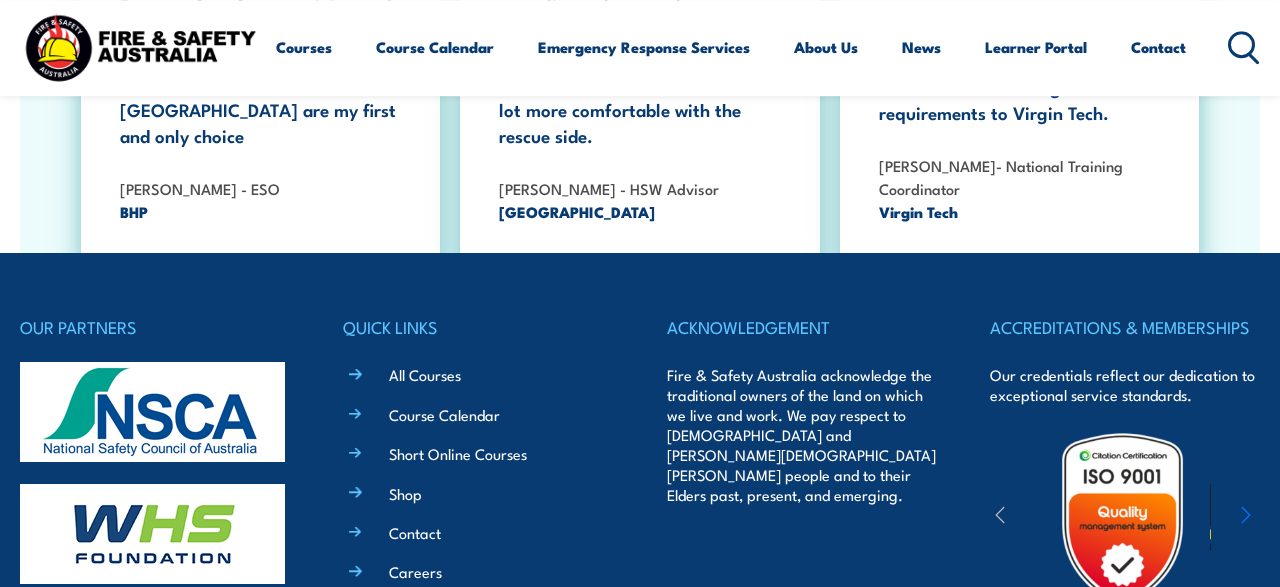 scroll, scrollTop: 3336, scrollLeft: 0, axis: vertical 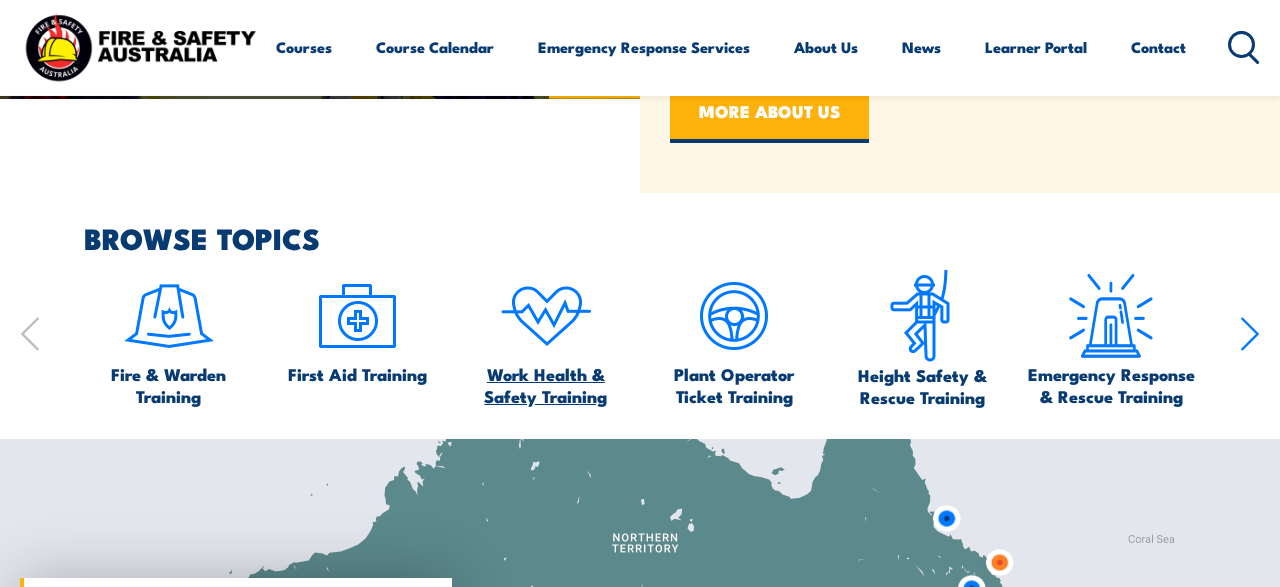 click on "Work Health & Safety Training" at bounding box center (546, 385) 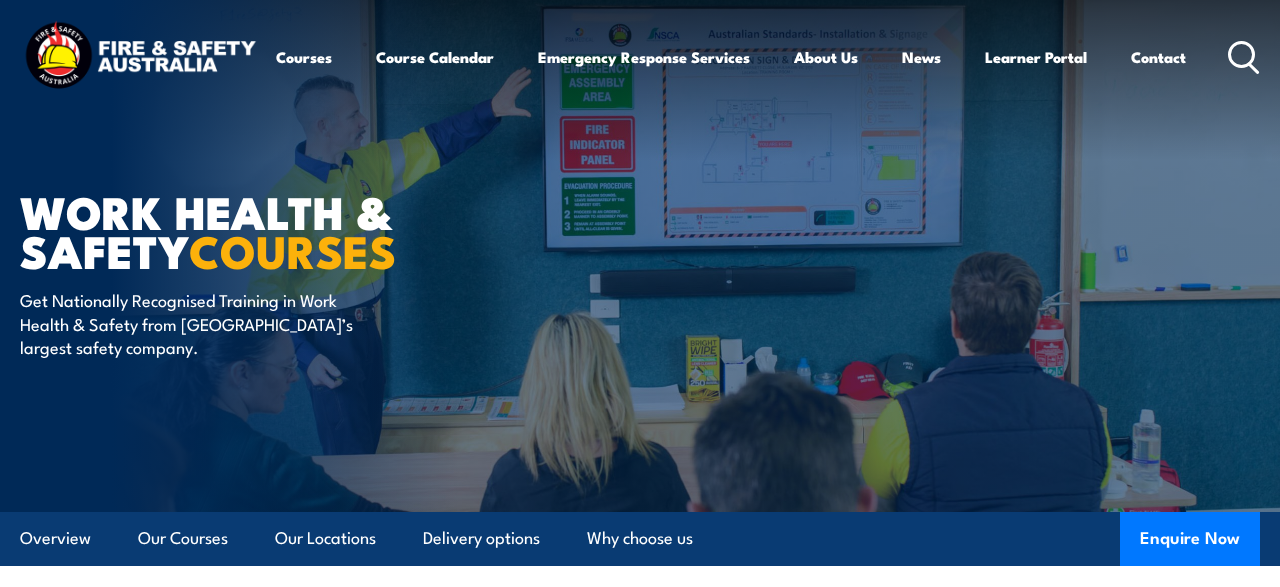 scroll, scrollTop: 0, scrollLeft: 0, axis: both 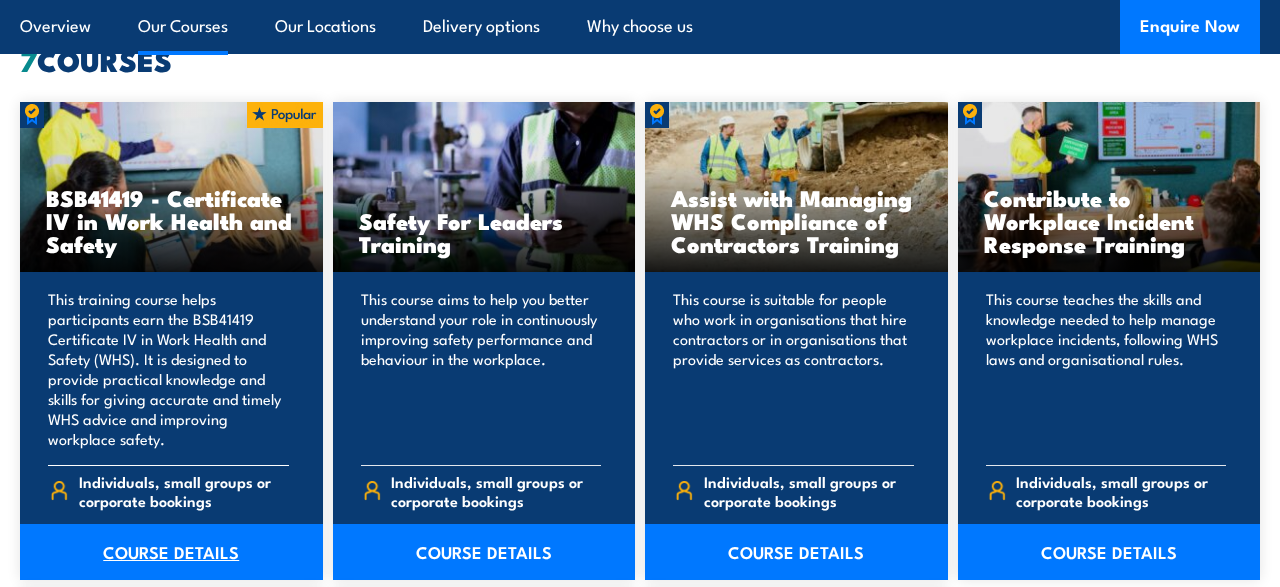 click on "COURSE DETAILS" at bounding box center (171, 552) 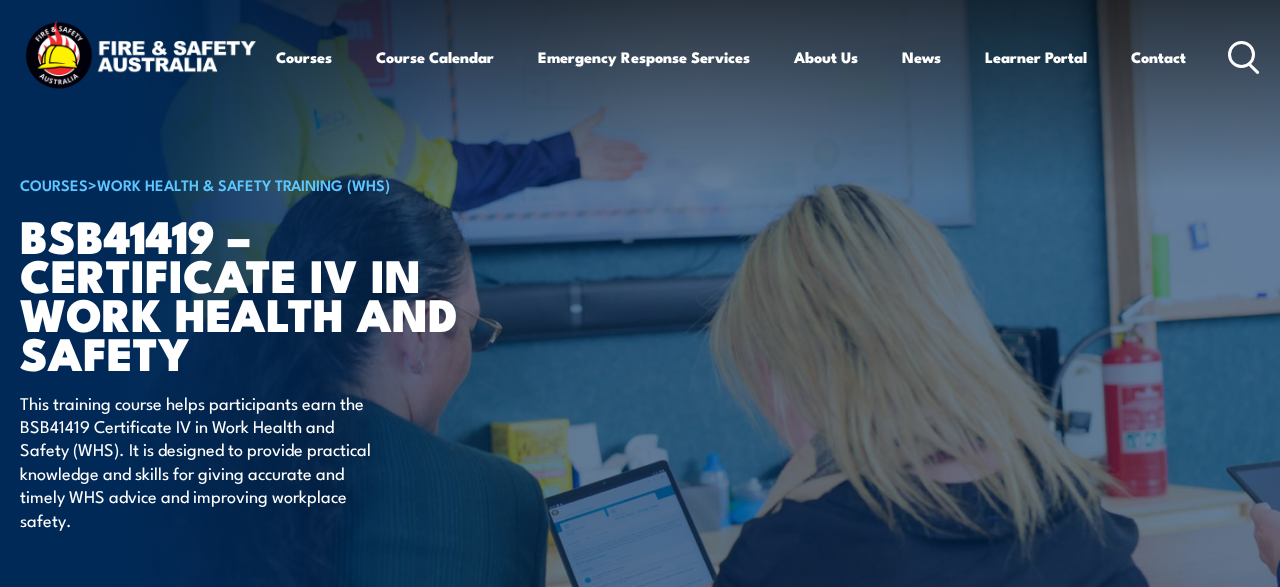 scroll, scrollTop: 0, scrollLeft: 0, axis: both 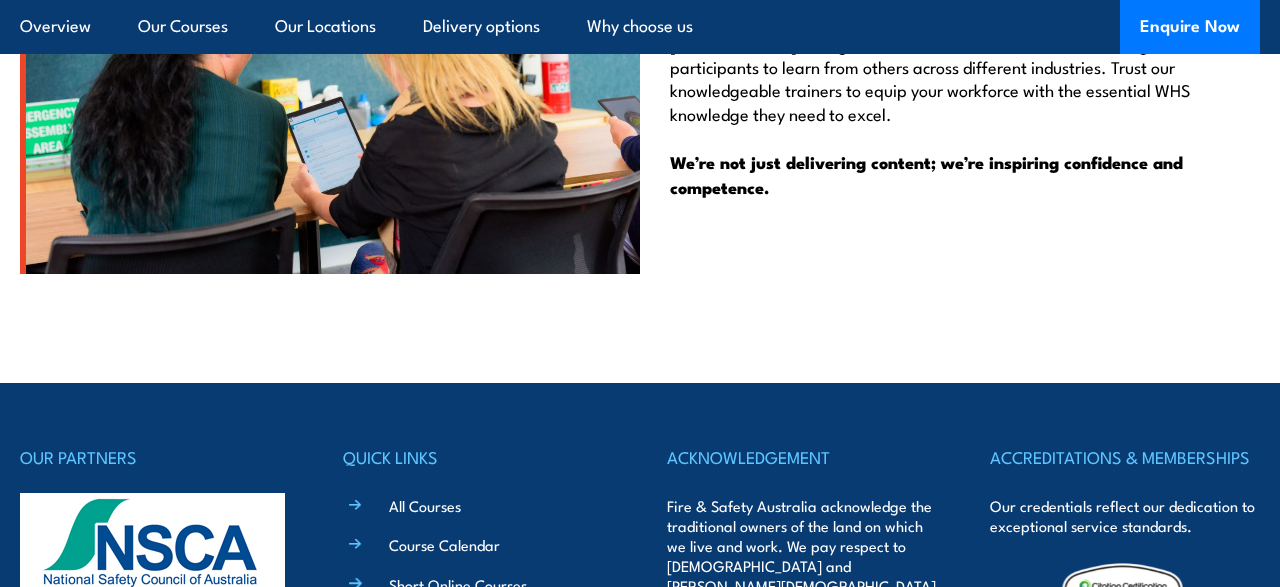 click on "Careers" at bounding box center [415, 702] 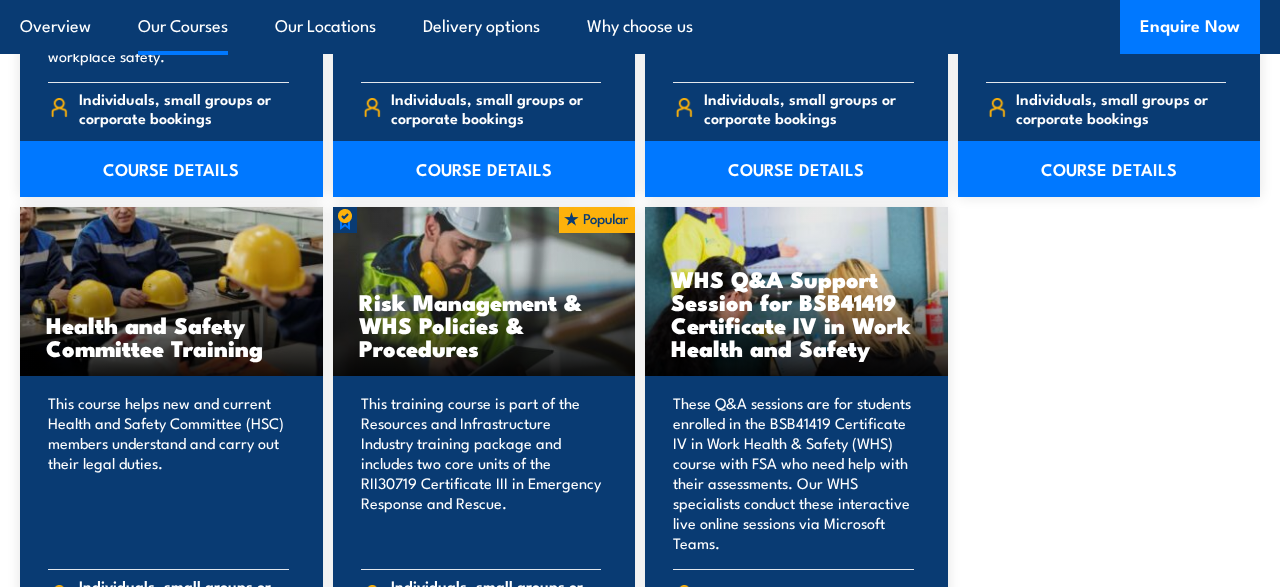 scroll, scrollTop: 1402, scrollLeft: 0, axis: vertical 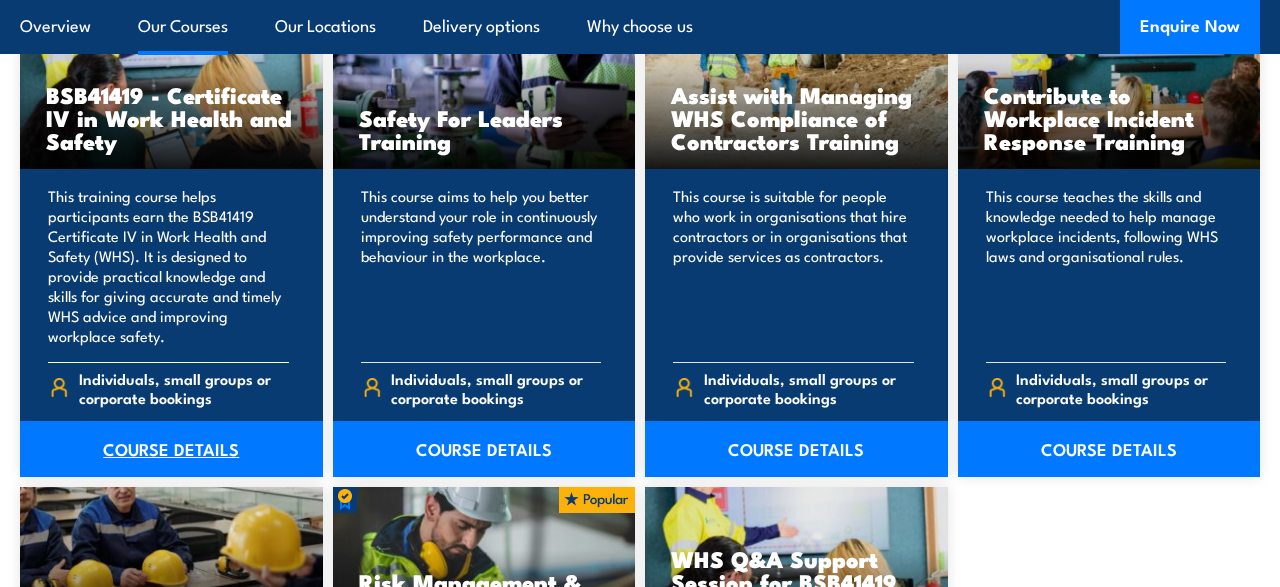 click on "COURSE DETAILS" at bounding box center (171, 449) 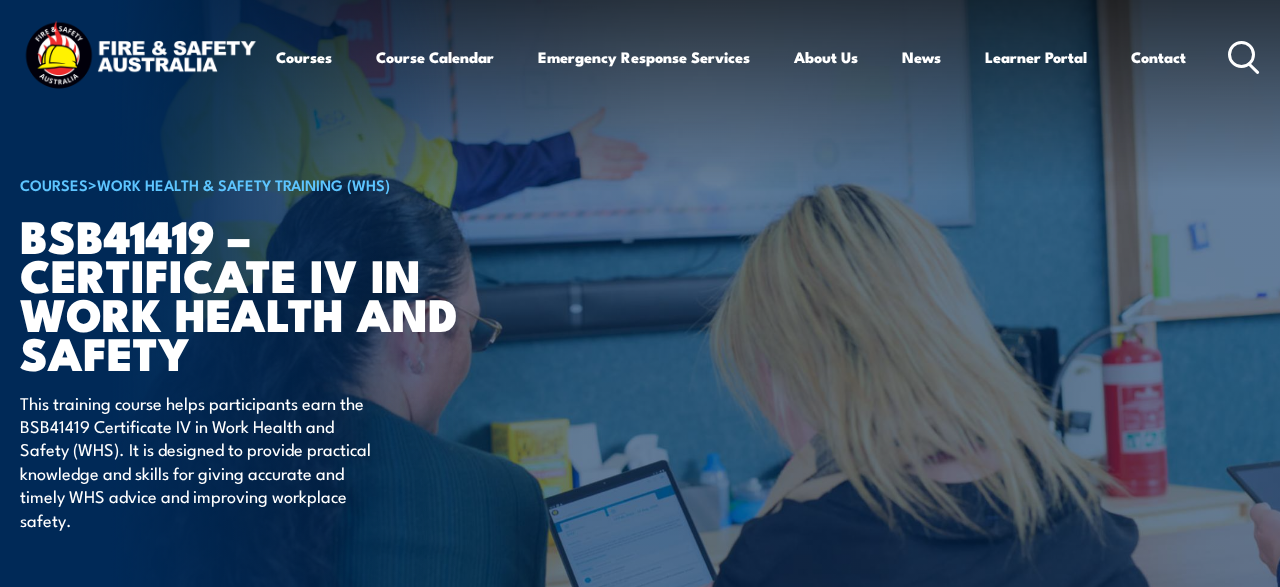 scroll, scrollTop: 0, scrollLeft: 0, axis: both 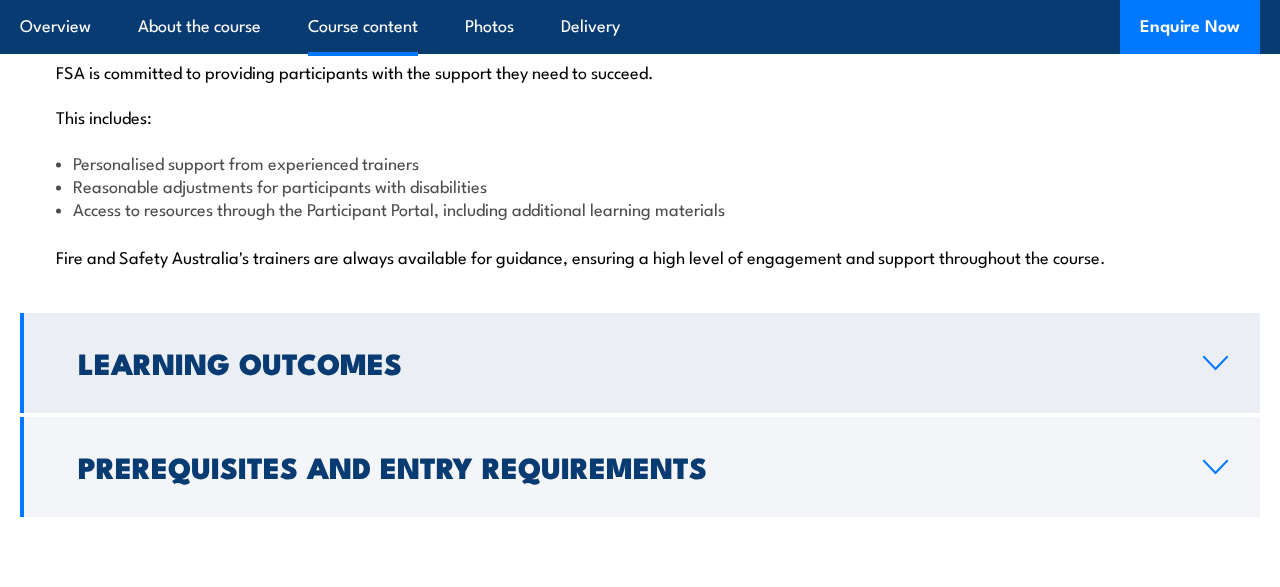 click on "Learning Outcomes" at bounding box center (640, 363) 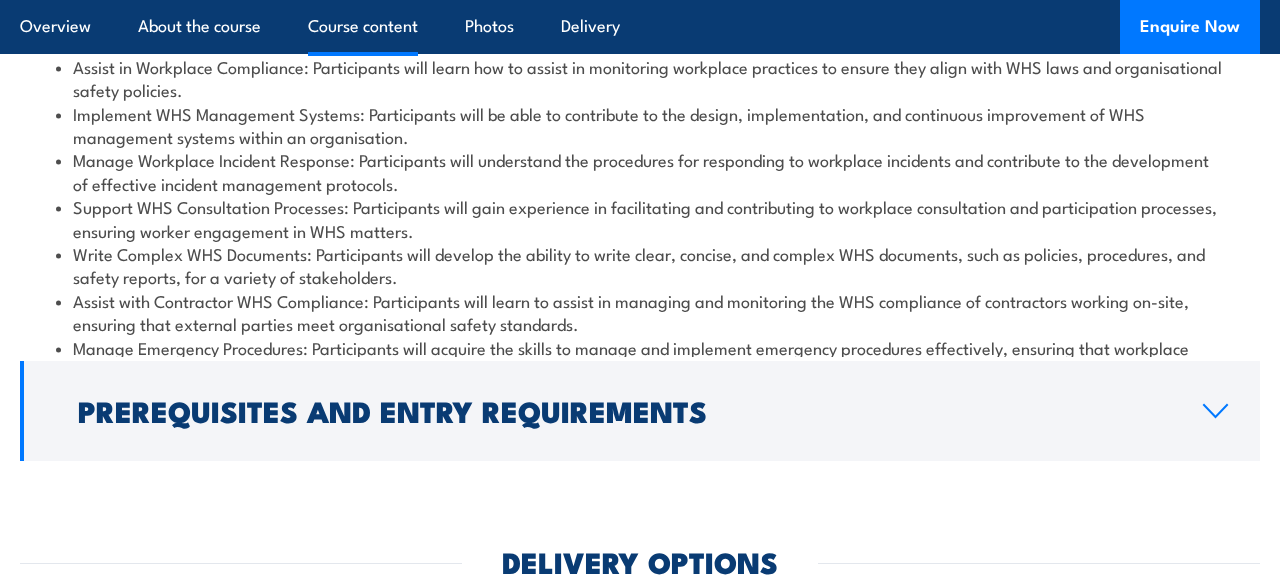 scroll, scrollTop: 3928, scrollLeft: 0, axis: vertical 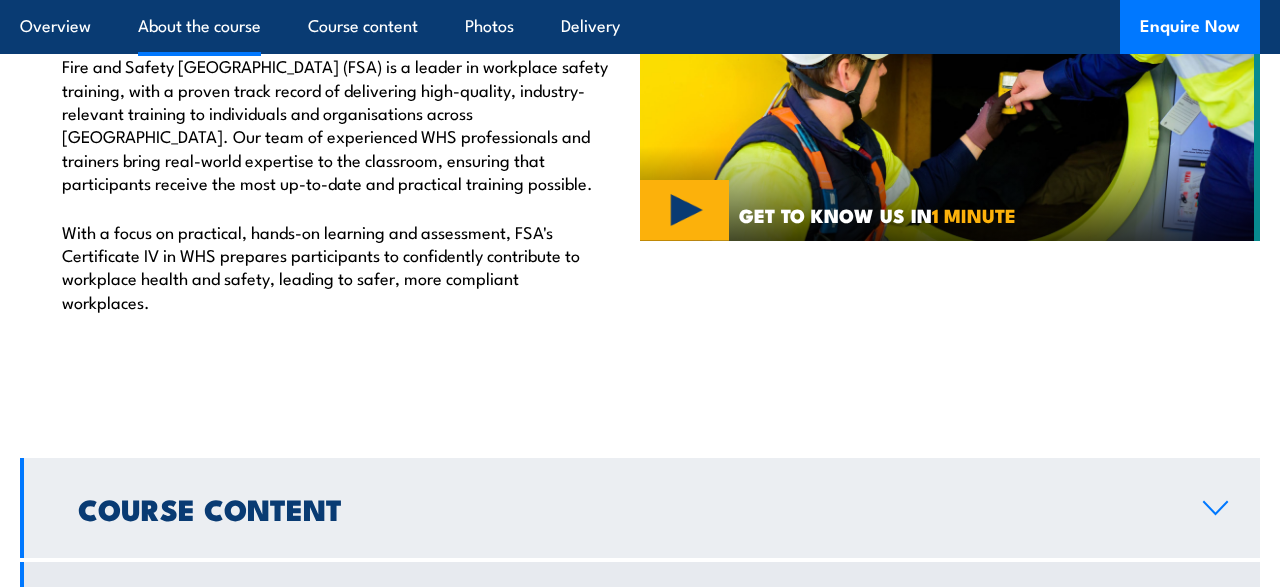 click 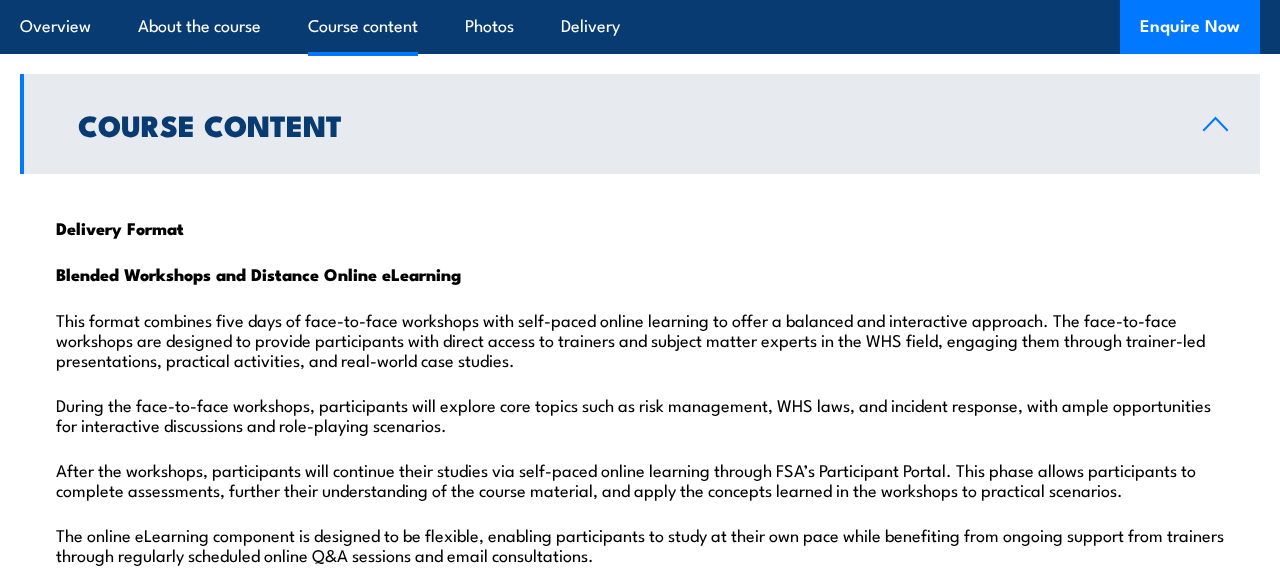 scroll, scrollTop: 2462, scrollLeft: 0, axis: vertical 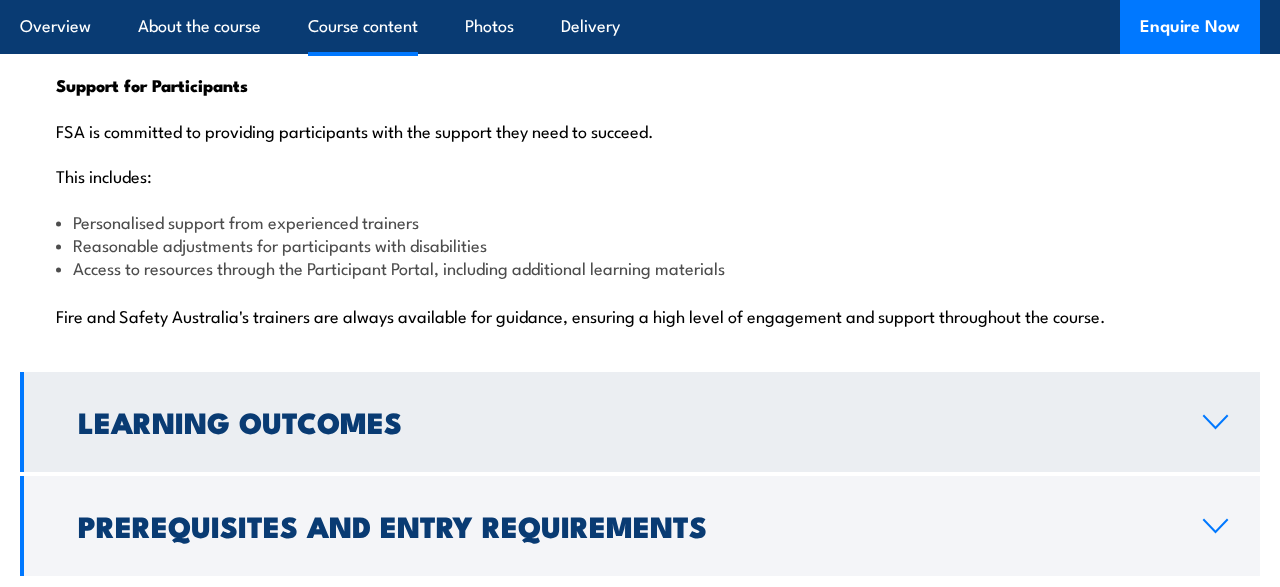 click 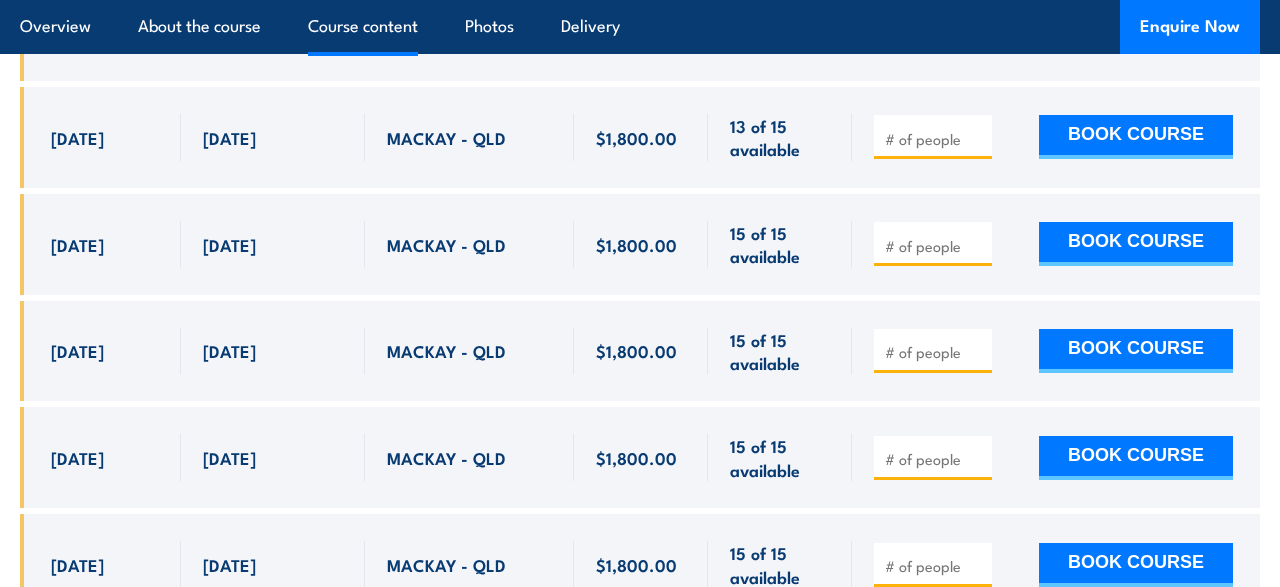 scroll, scrollTop: 4546, scrollLeft: 0, axis: vertical 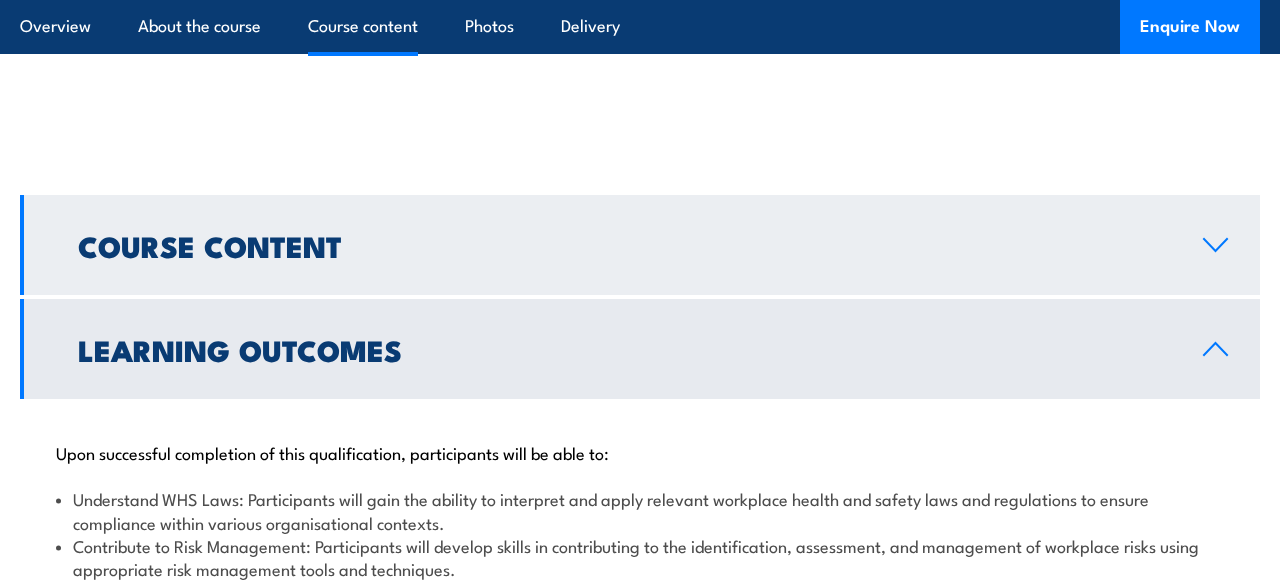 click 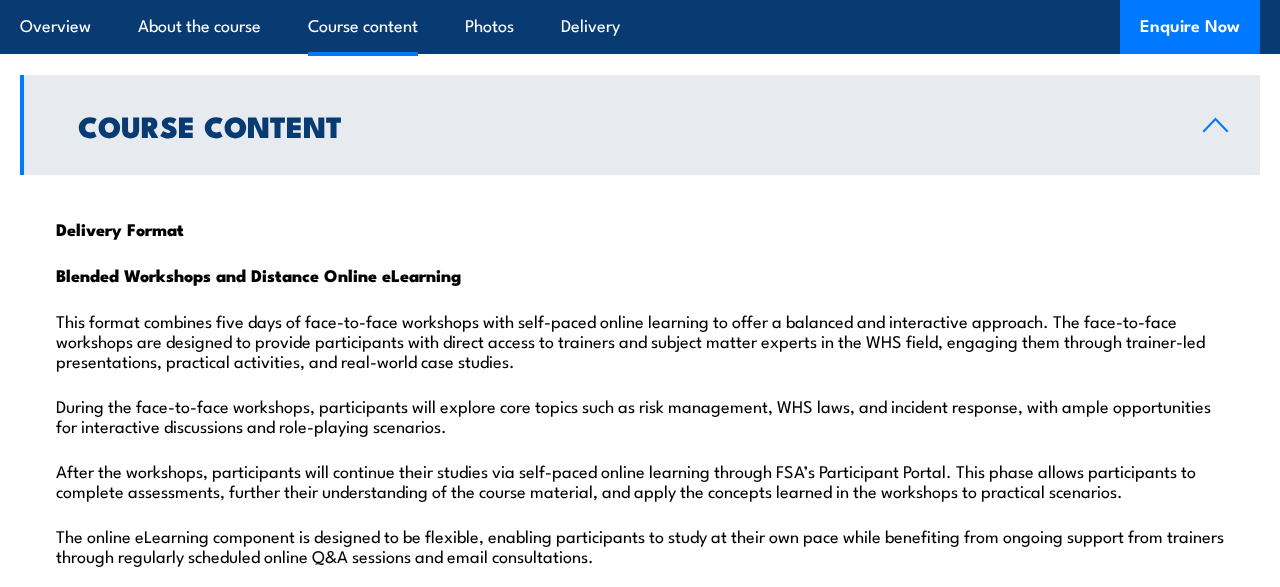 scroll, scrollTop: 2151, scrollLeft: 0, axis: vertical 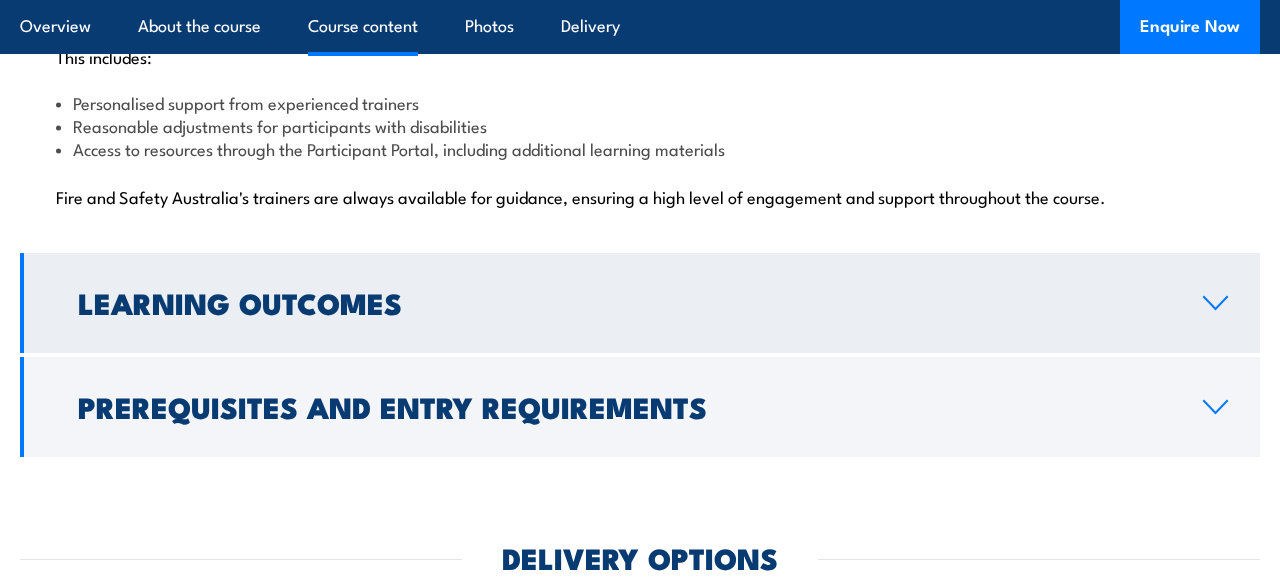 click on "Learning Outcomes" at bounding box center [640, 303] 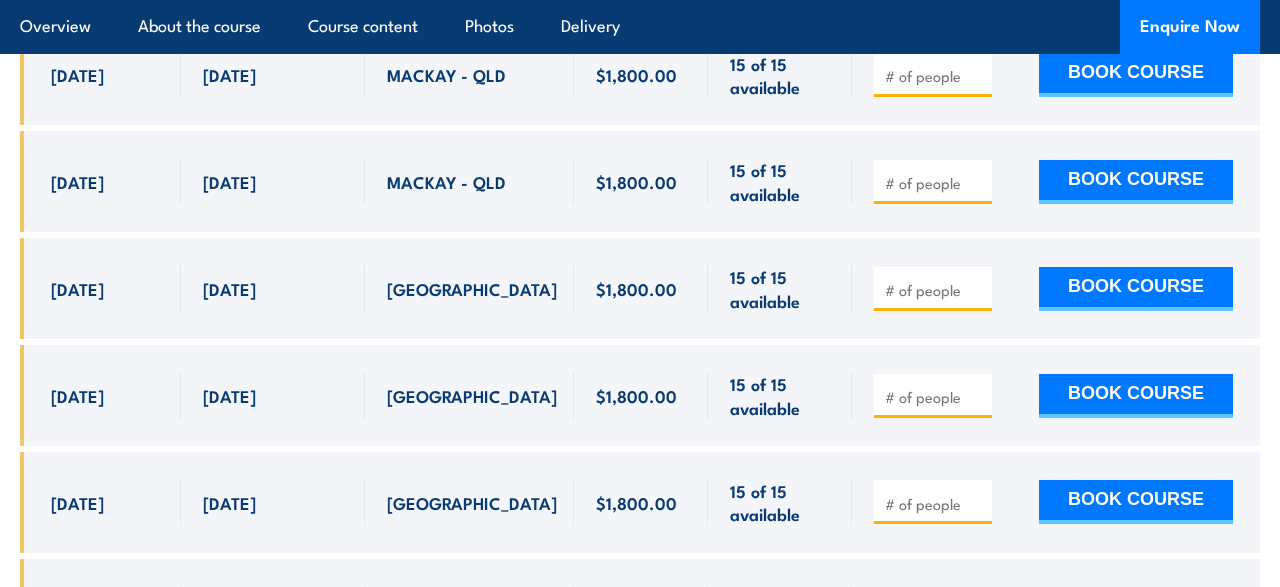 scroll, scrollTop: 4728, scrollLeft: 0, axis: vertical 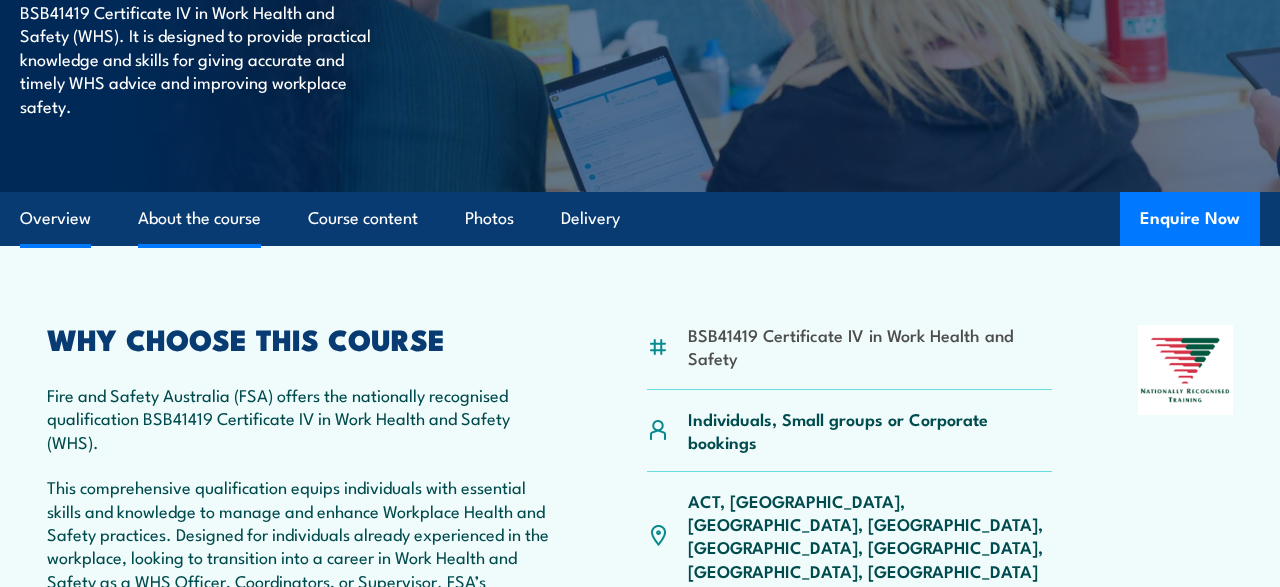 click on "About the course" at bounding box center [199, 218] 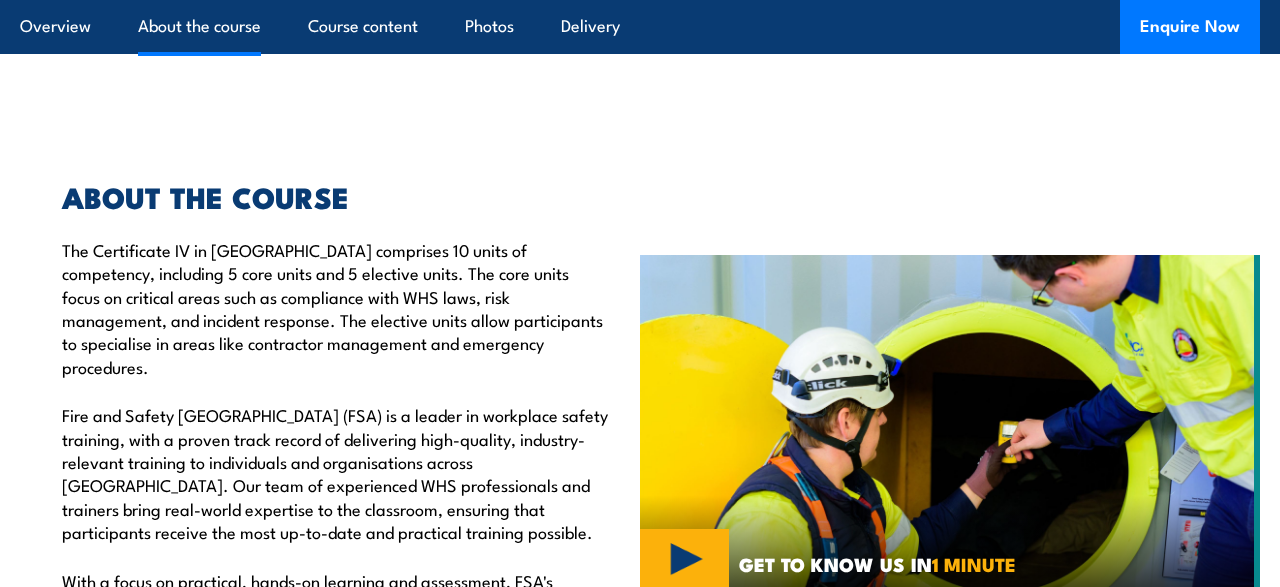 scroll, scrollTop: 1176, scrollLeft: 0, axis: vertical 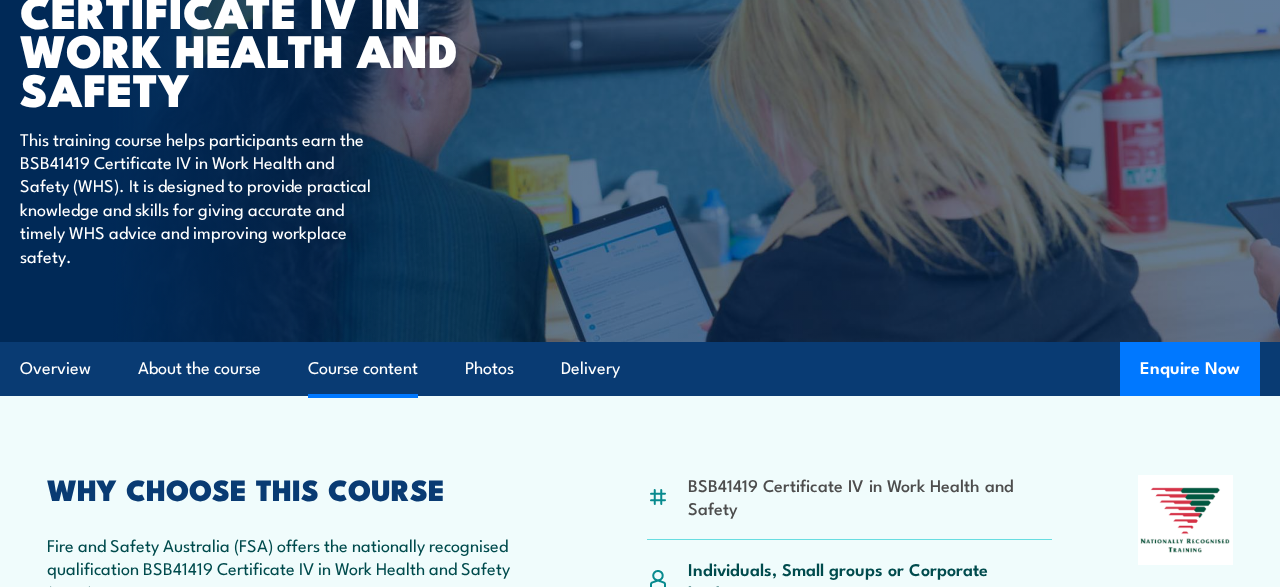 click on "Course content" at bounding box center (363, 368) 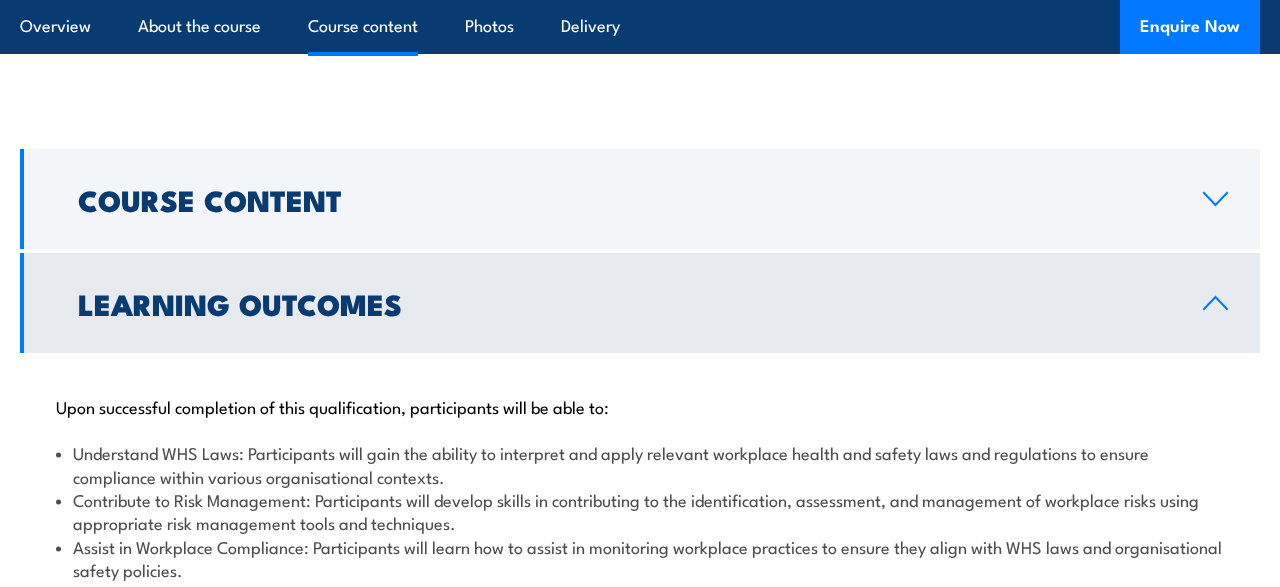 scroll, scrollTop: 1827, scrollLeft: 0, axis: vertical 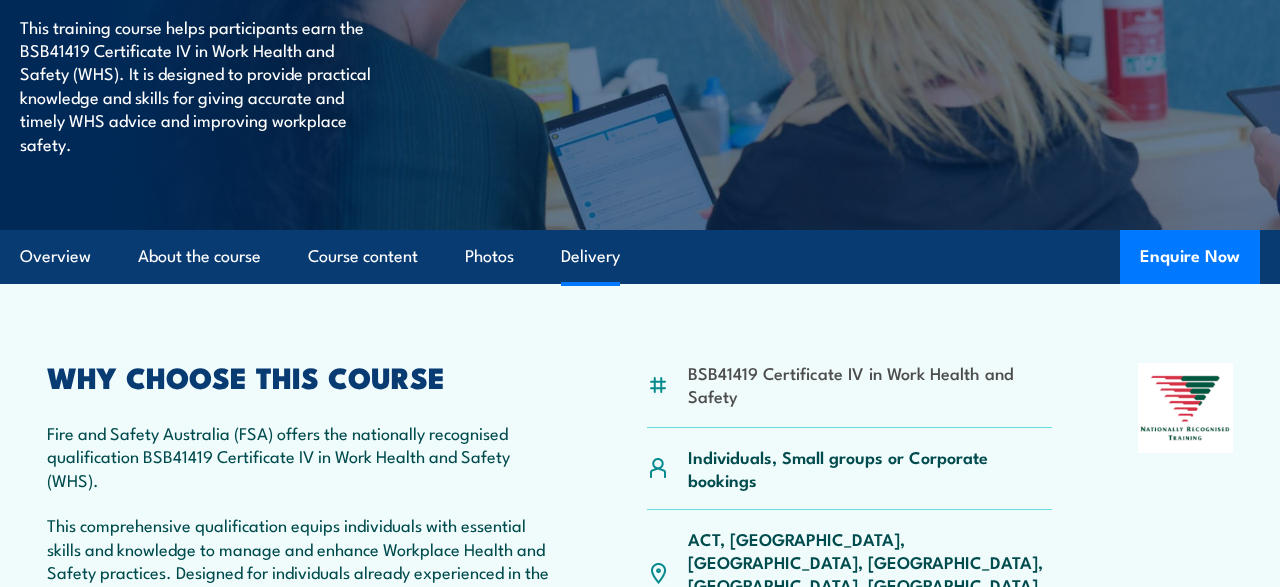 click on "Delivery" at bounding box center [590, 256] 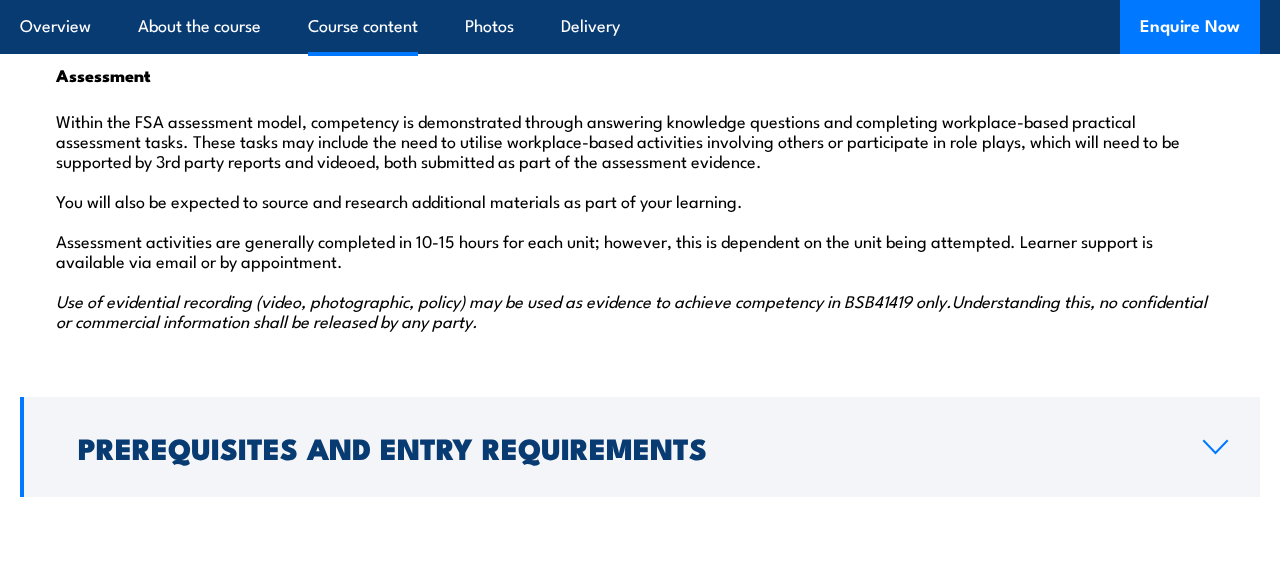 scroll, scrollTop: 2866, scrollLeft: 0, axis: vertical 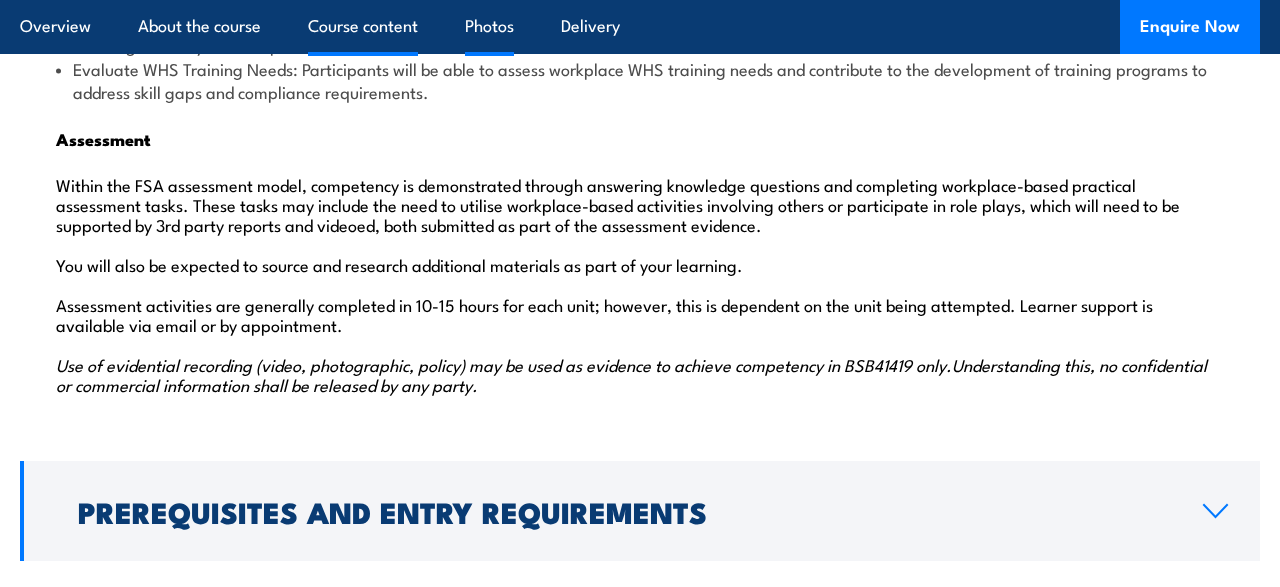 click on "Photos" at bounding box center [489, 26] 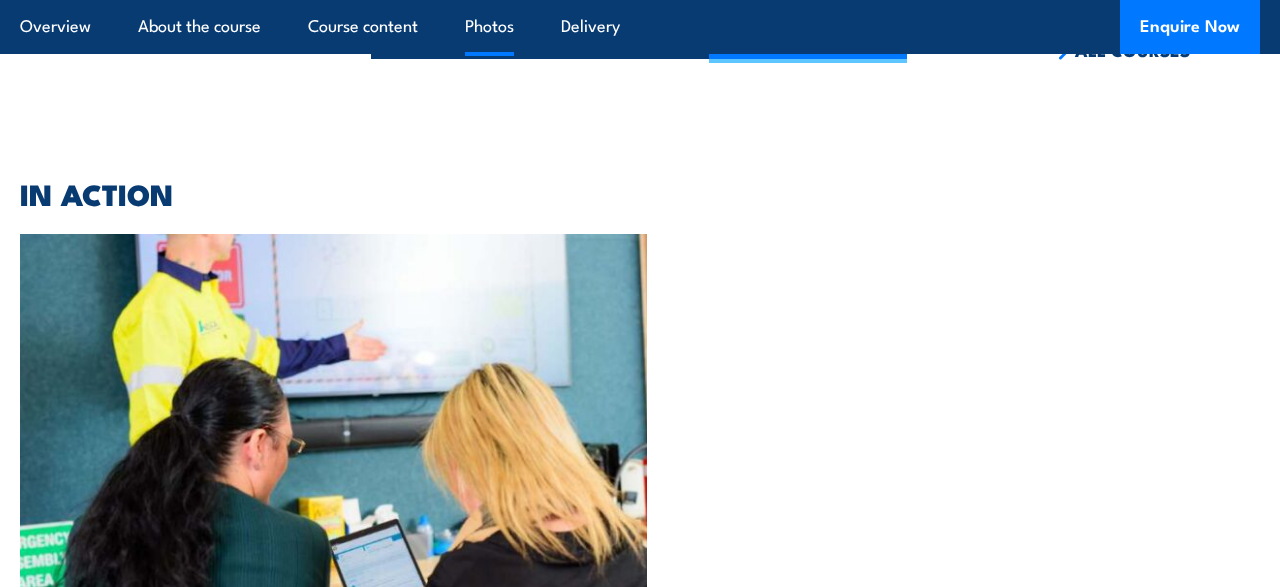 scroll, scrollTop: 6615, scrollLeft: 0, axis: vertical 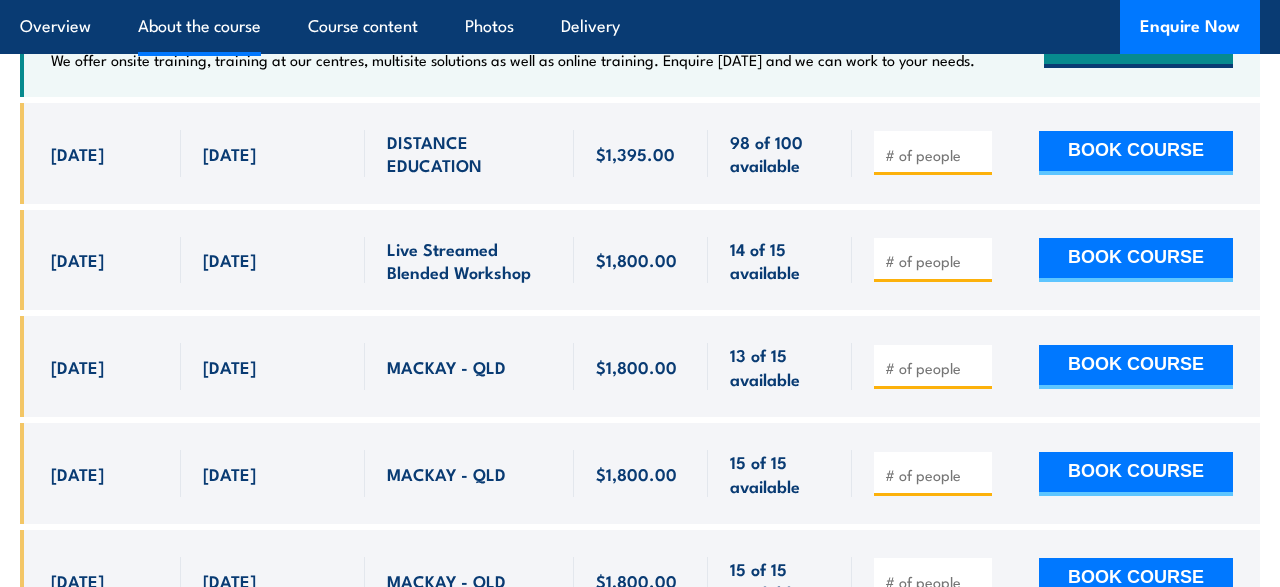 click on "About the course" at bounding box center (199, 26) 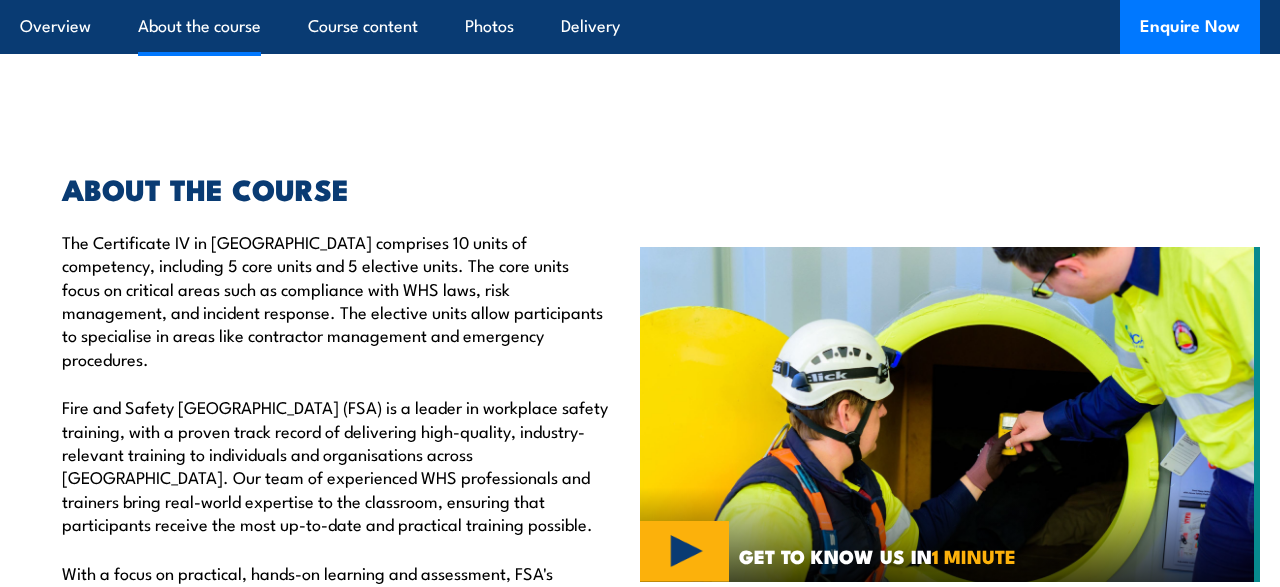 scroll, scrollTop: 1176, scrollLeft: 0, axis: vertical 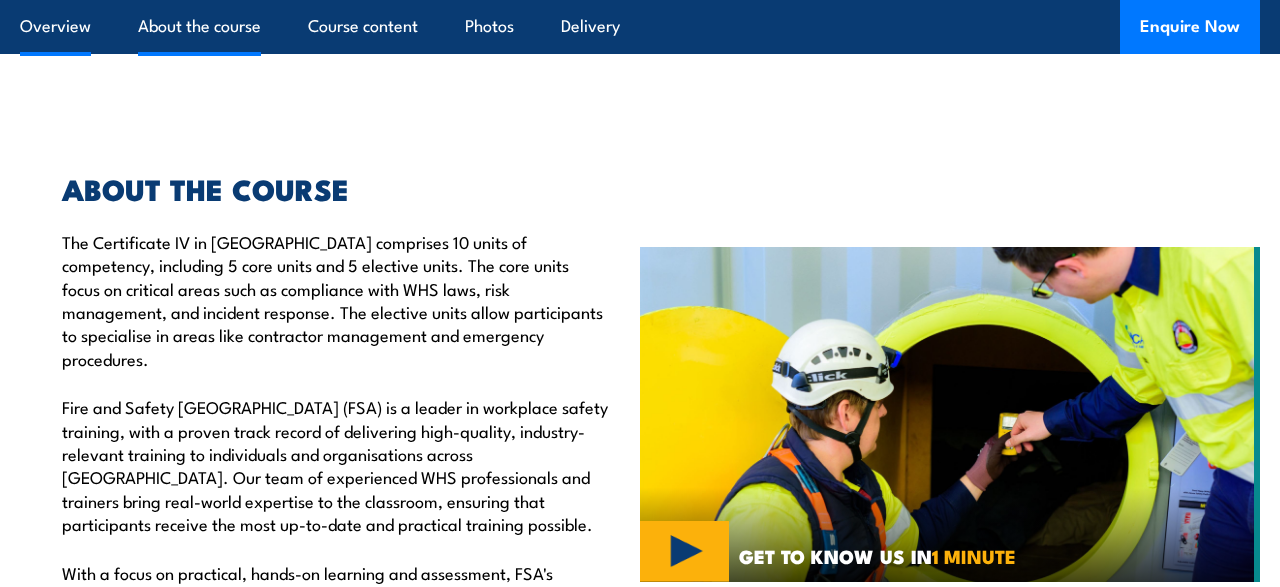 click on "Overview" at bounding box center (55, 26) 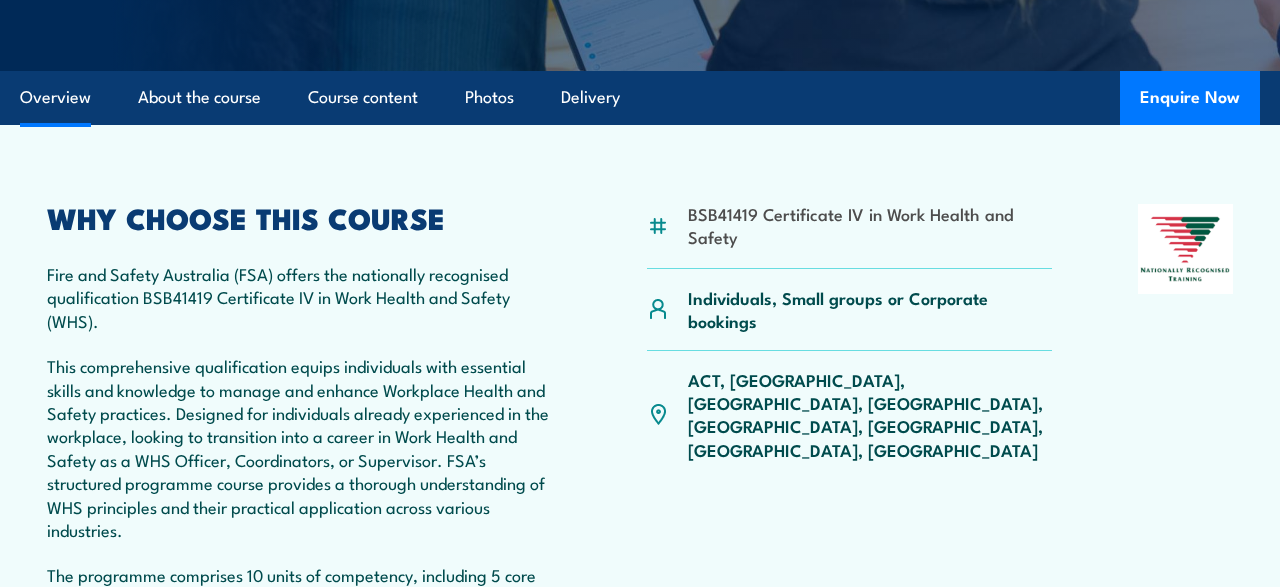 scroll, scrollTop: 534, scrollLeft: 0, axis: vertical 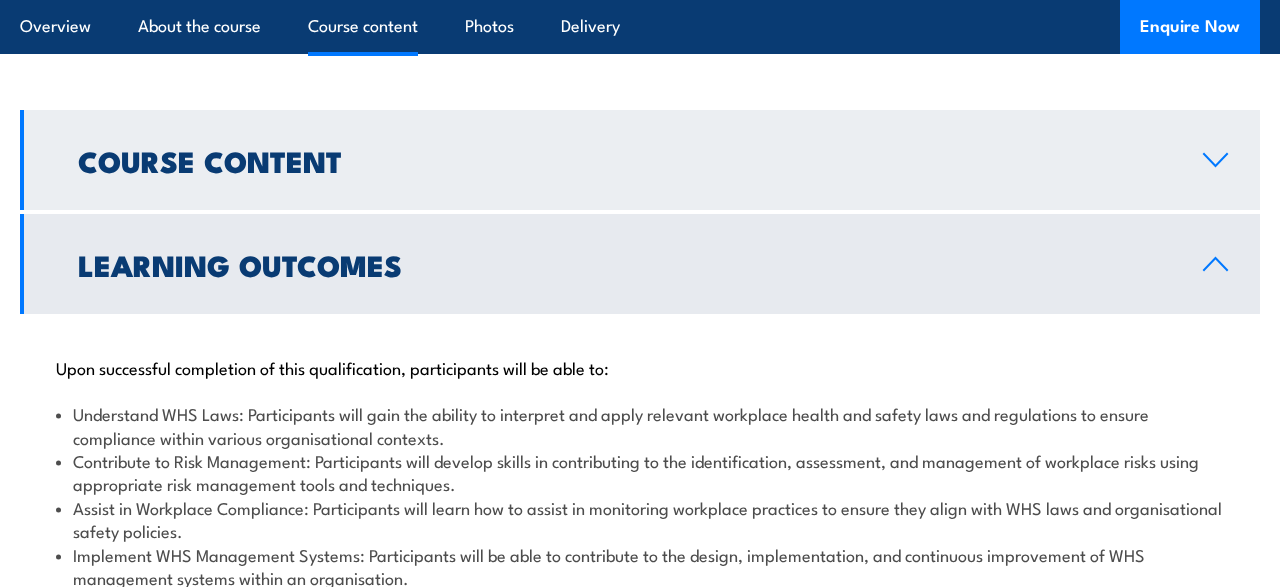 click on "Course Content" at bounding box center (640, 160) 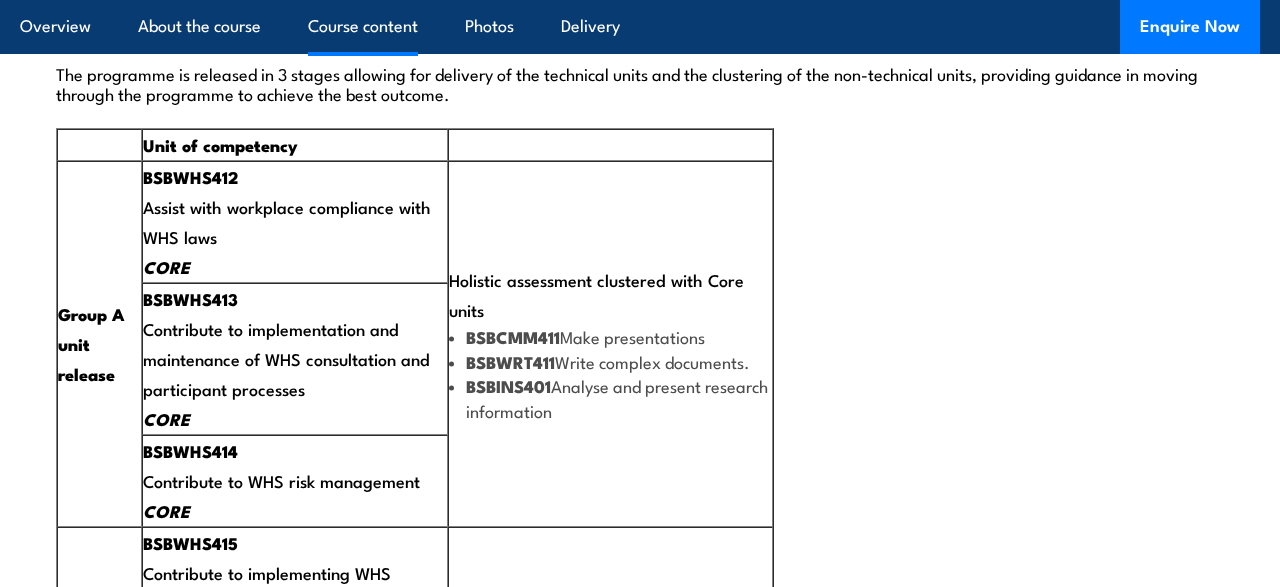 scroll, scrollTop: 3956, scrollLeft: 0, axis: vertical 